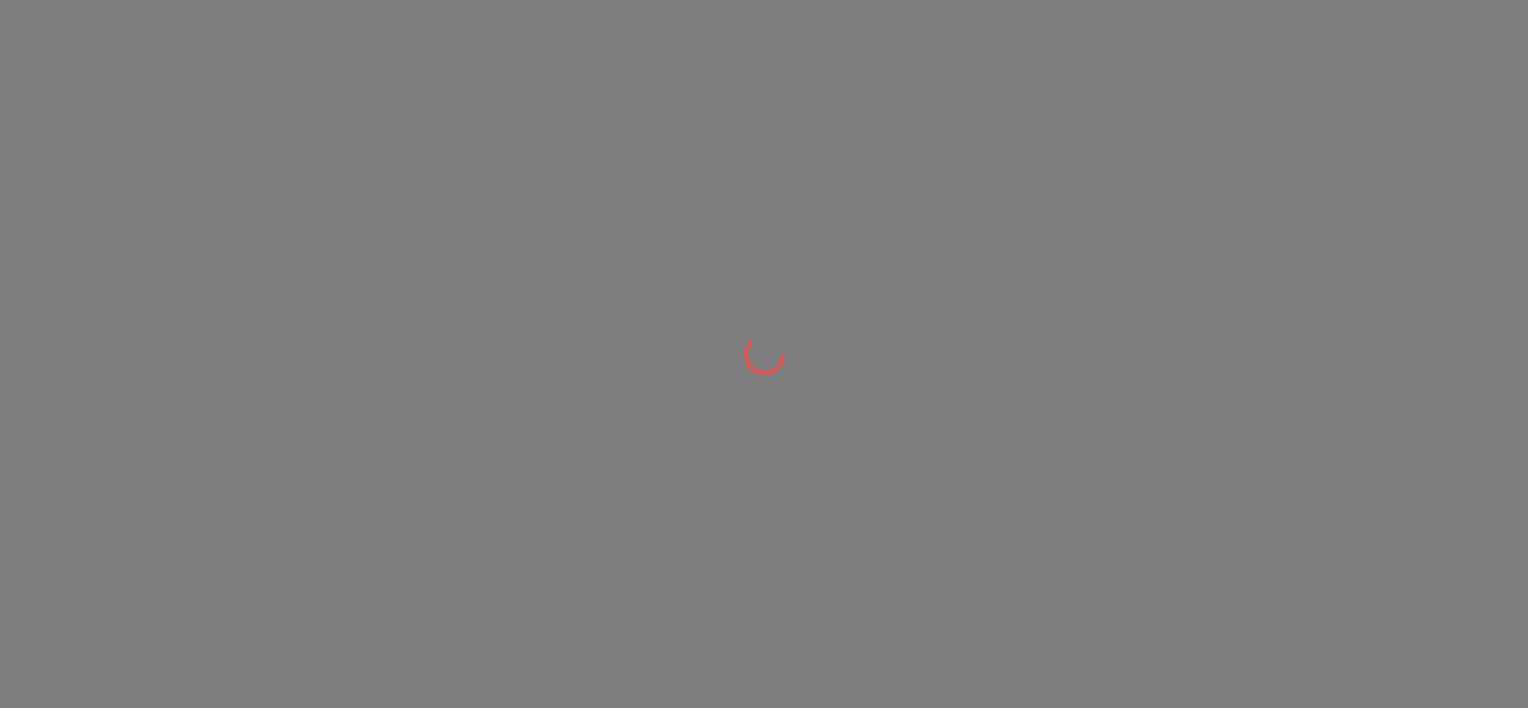 scroll, scrollTop: 0, scrollLeft: 0, axis: both 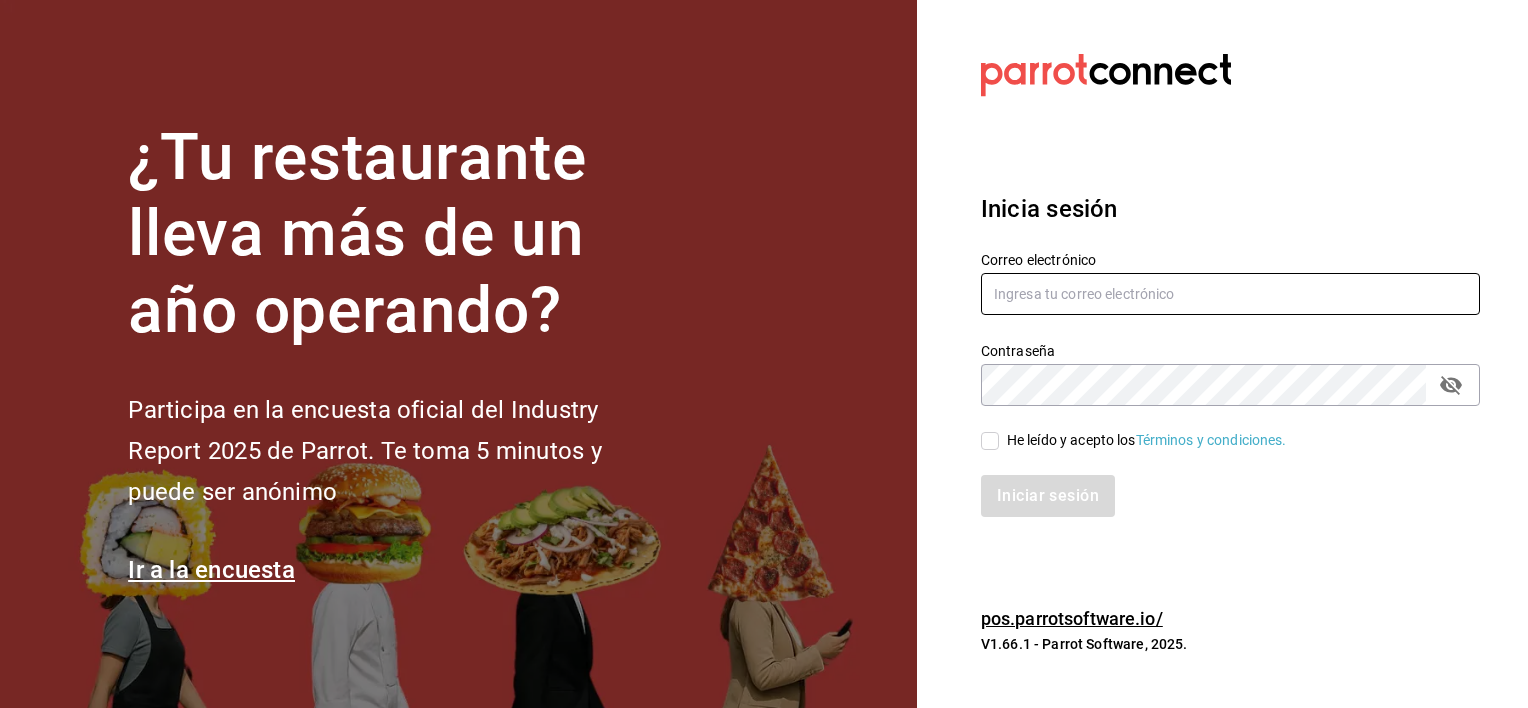 type on "[USERNAME]@[example.com]" 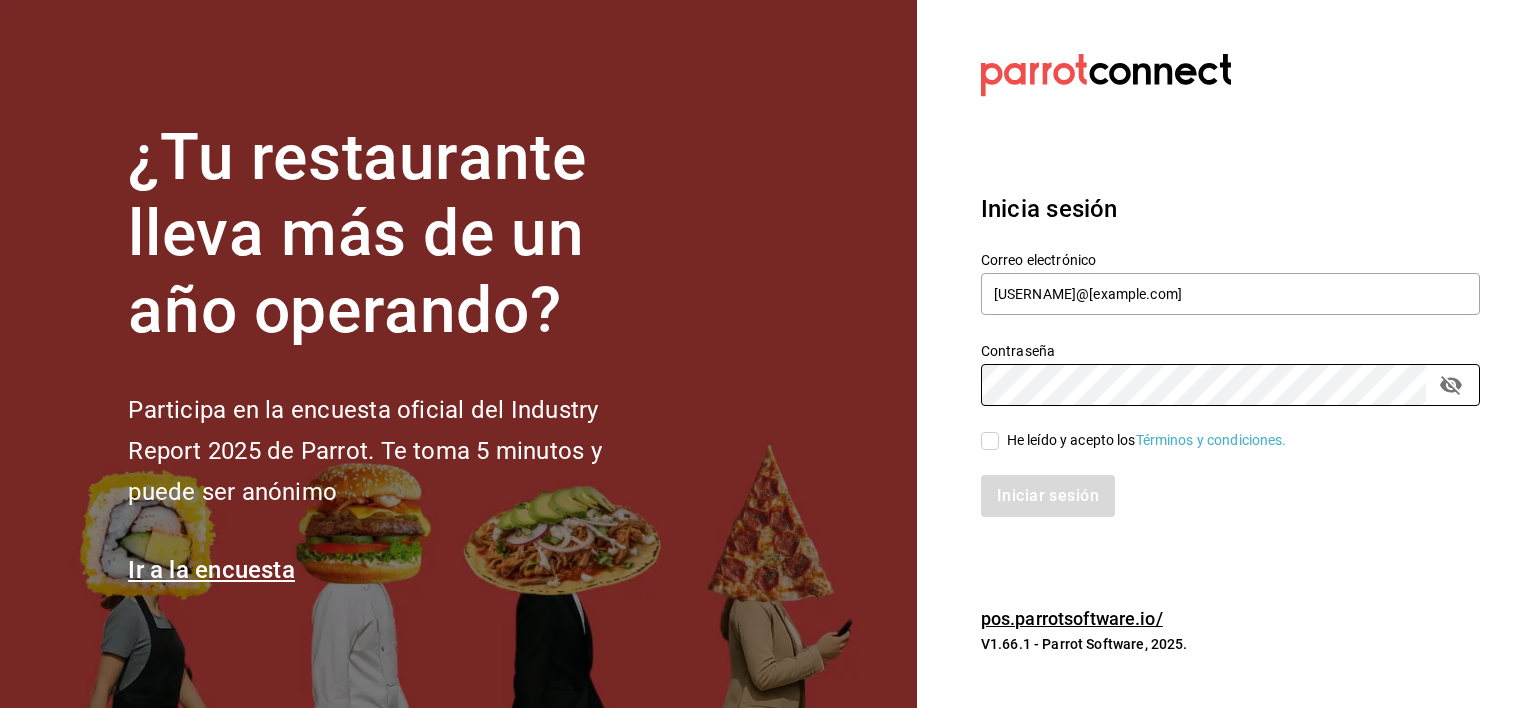click on "He leído y acepto los  Términos y condiciones." at bounding box center (990, 441) 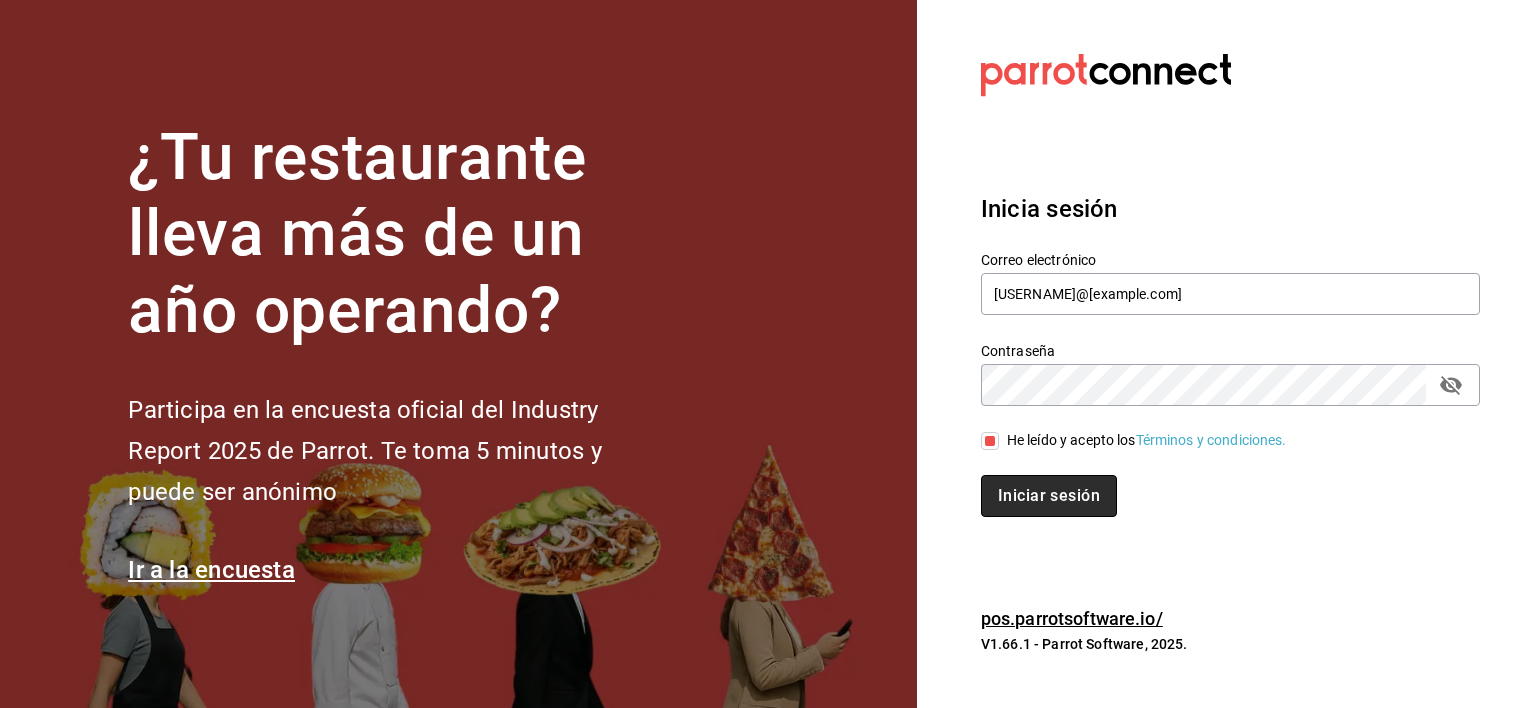 click on "Iniciar sesión" at bounding box center [1049, 496] 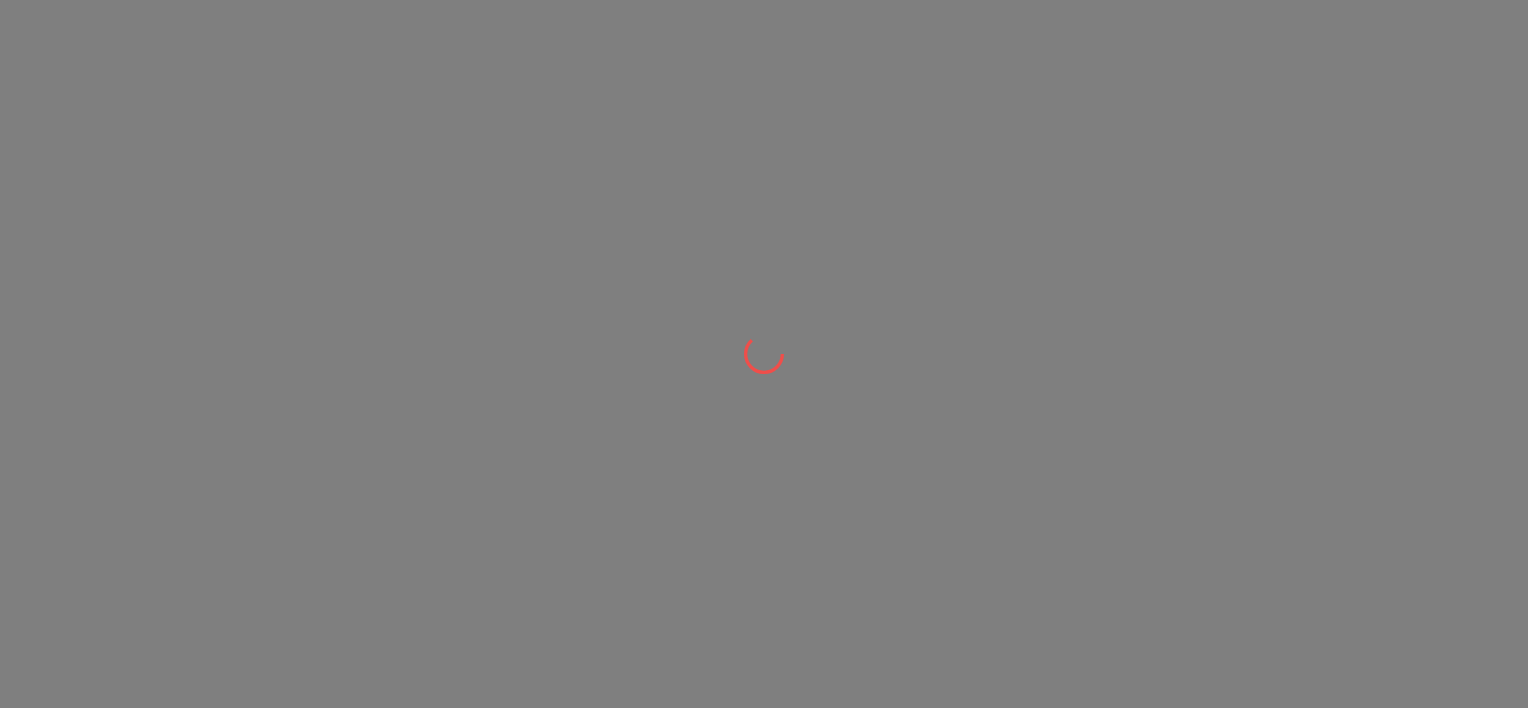 scroll, scrollTop: 0, scrollLeft: 0, axis: both 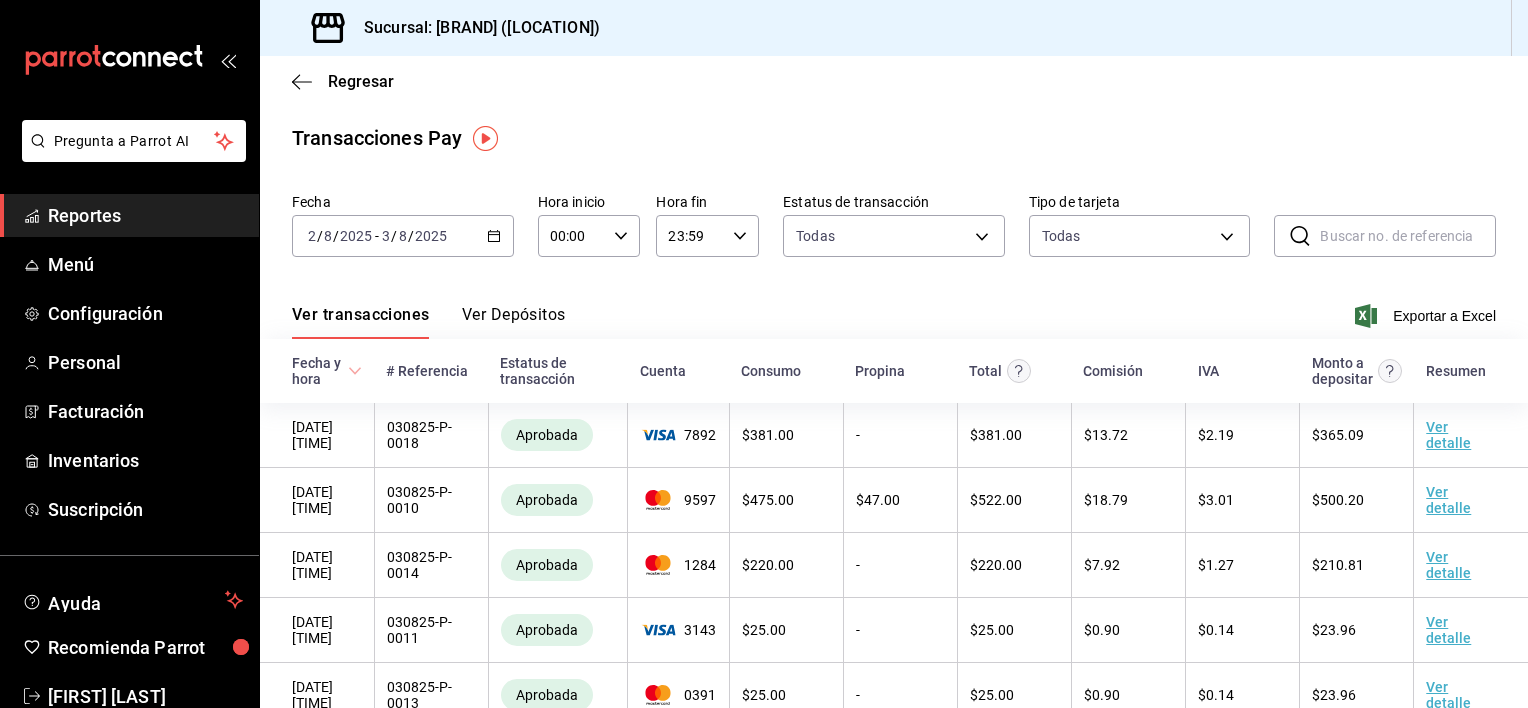 click on "Reportes" at bounding box center [145, 215] 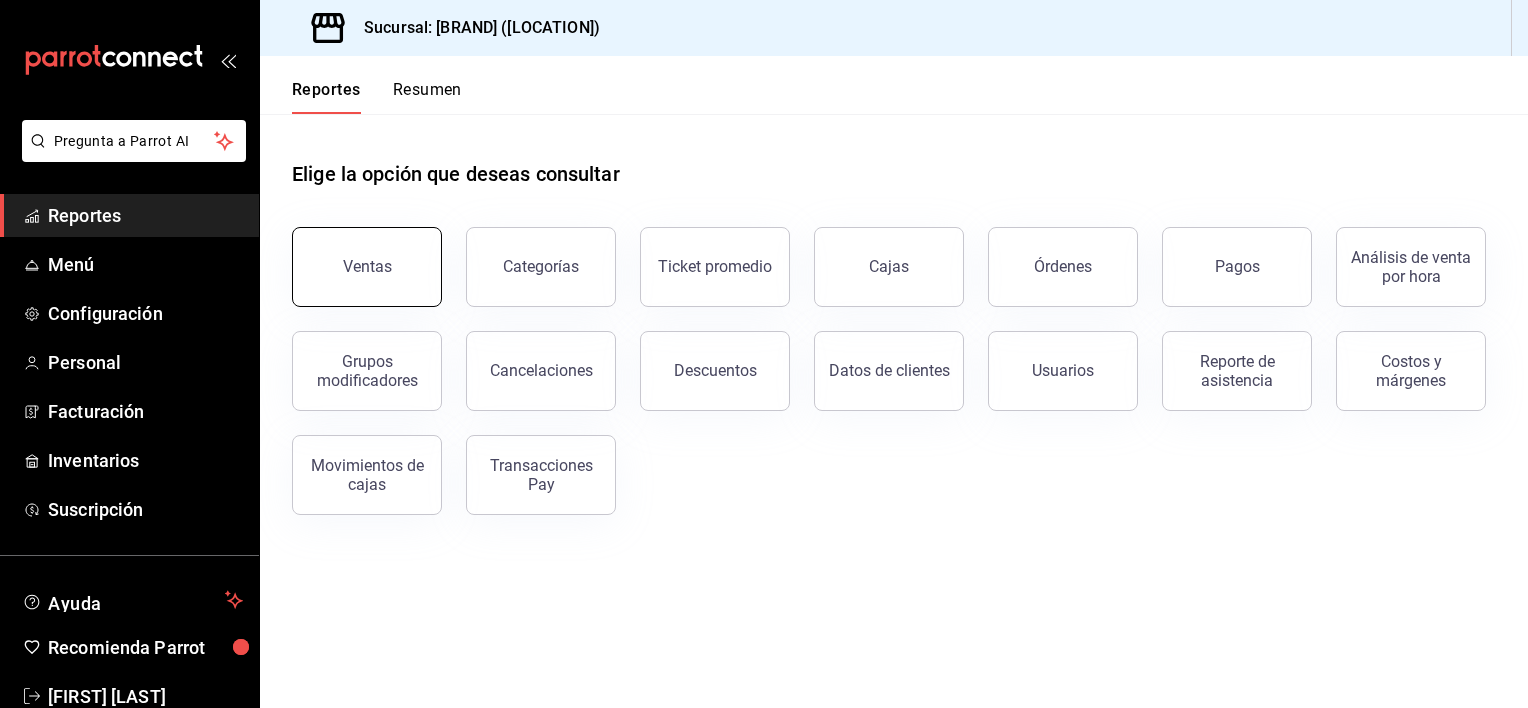 click on "Ventas" at bounding box center [367, 266] 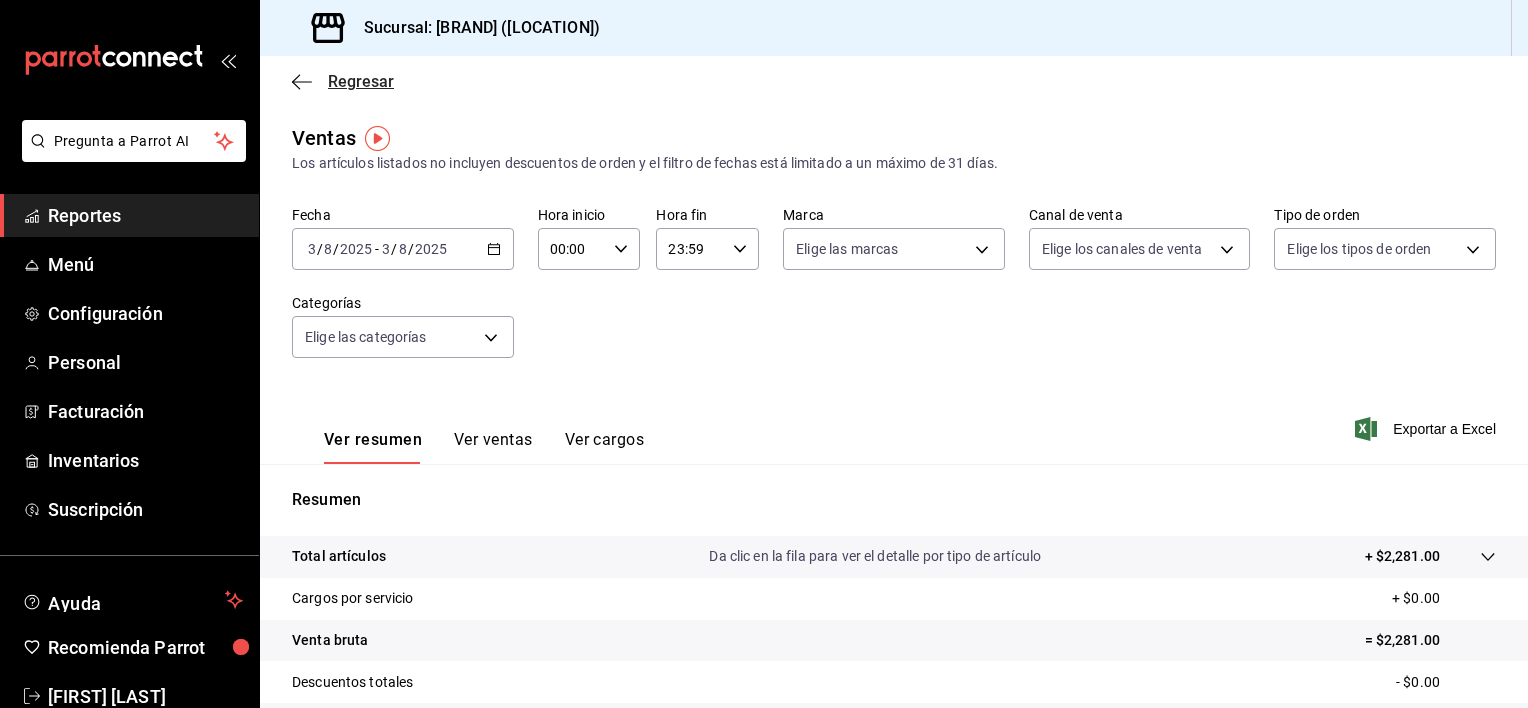 click 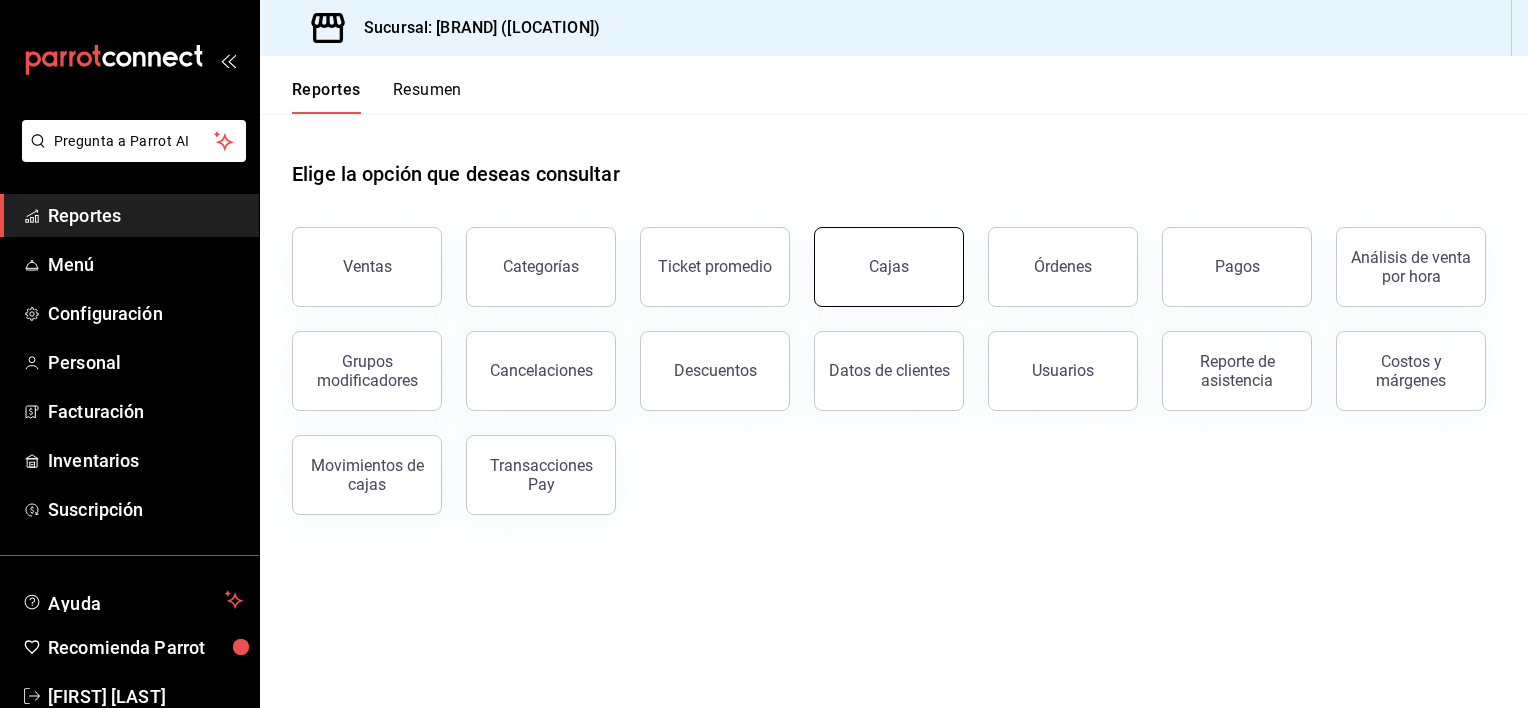 click on "Cajas" at bounding box center (889, 267) 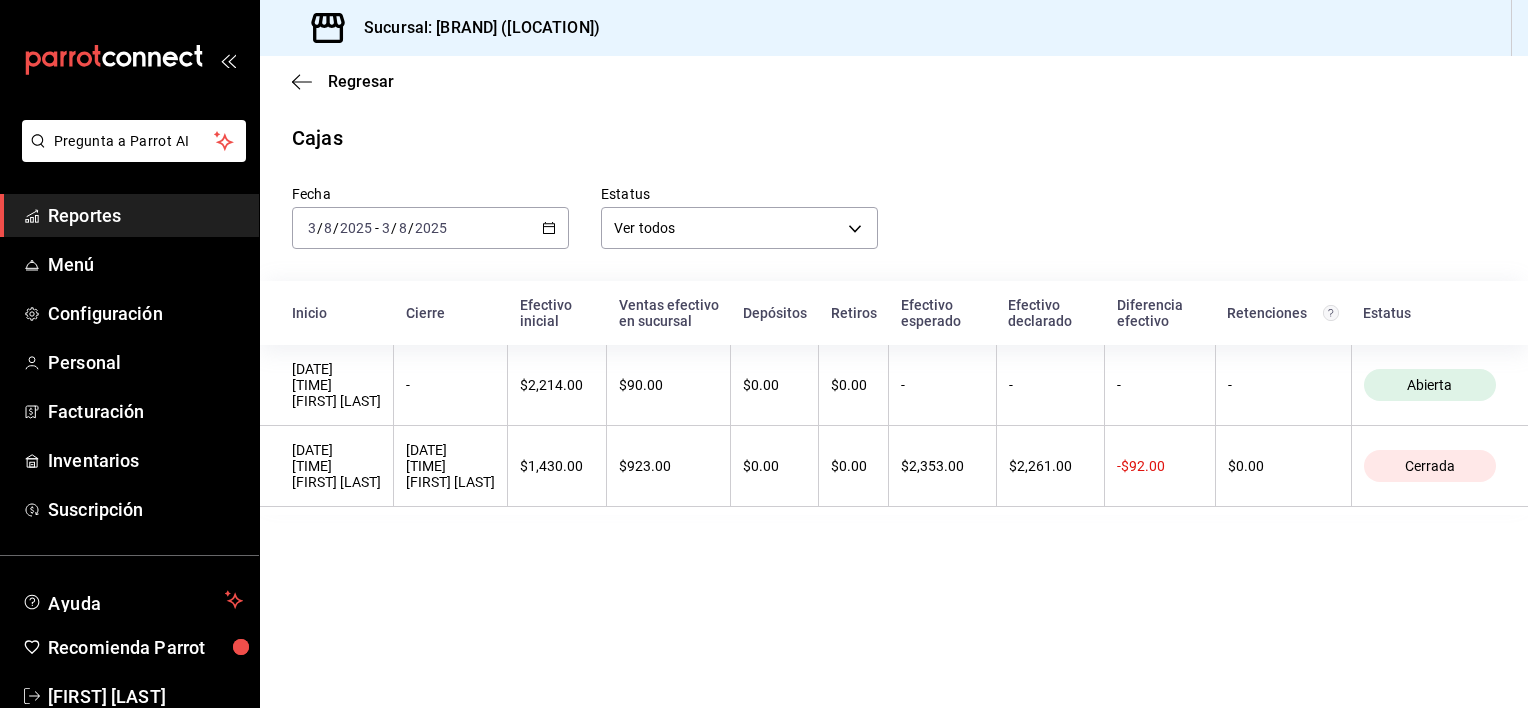 scroll, scrollTop: 0, scrollLeft: 115, axis: horizontal 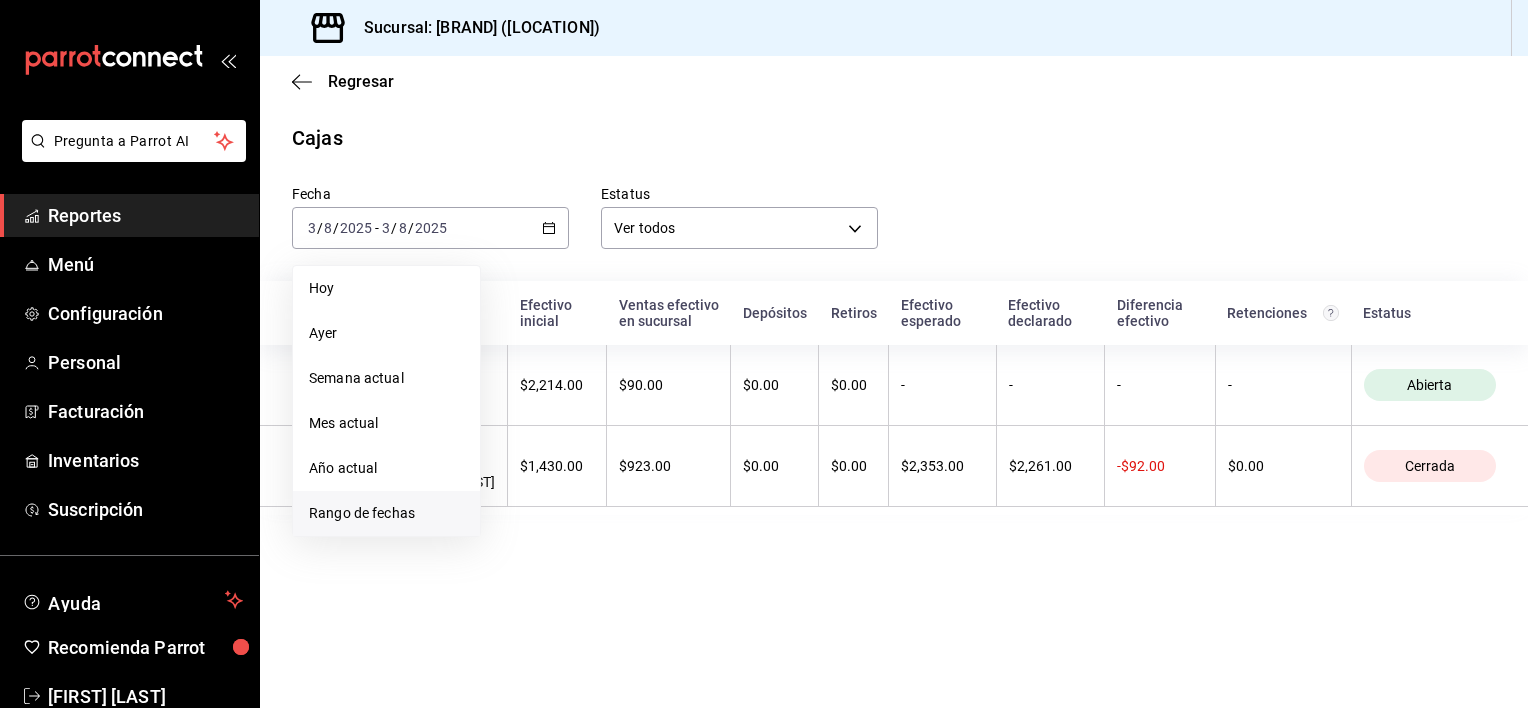 click on "Rango de fechas" at bounding box center (386, 513) 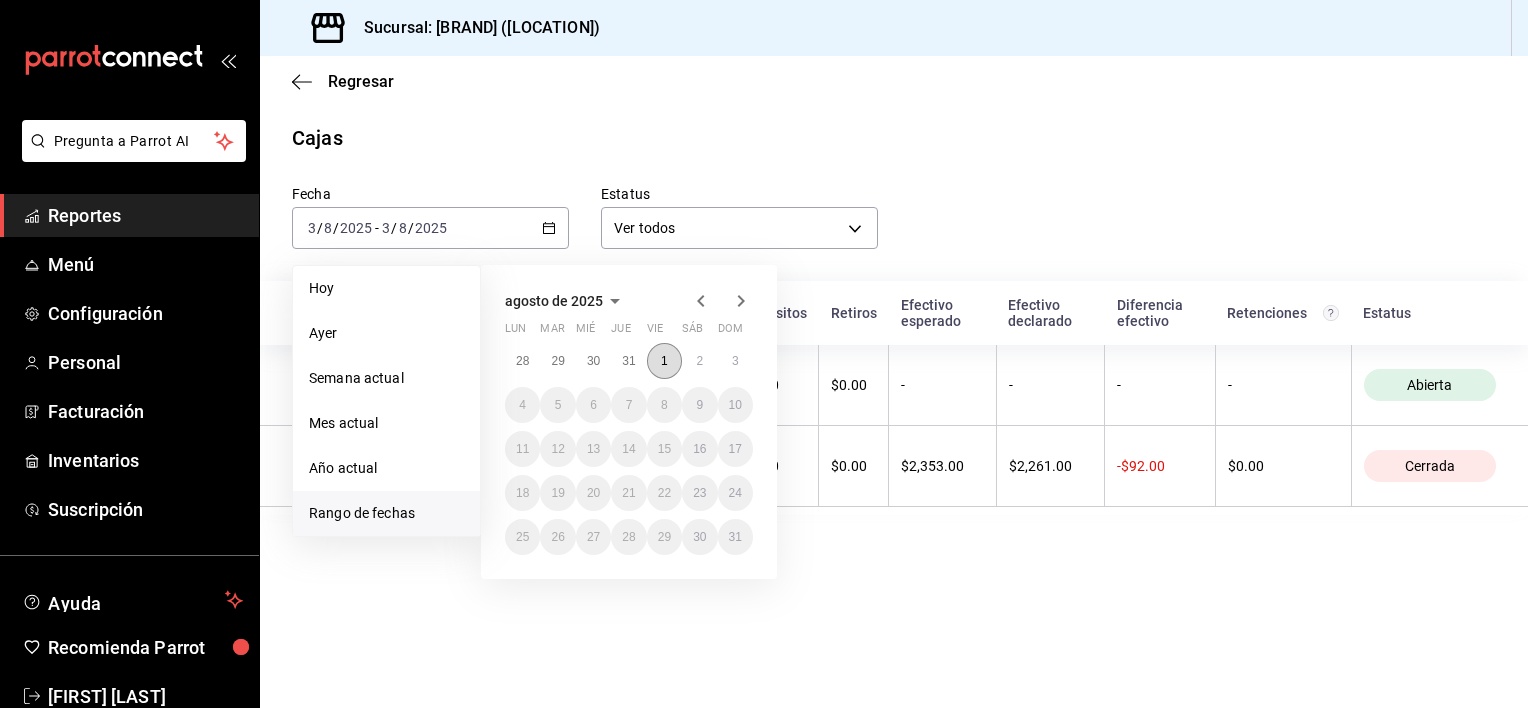 click on "1" at bounding box center [664, 361] 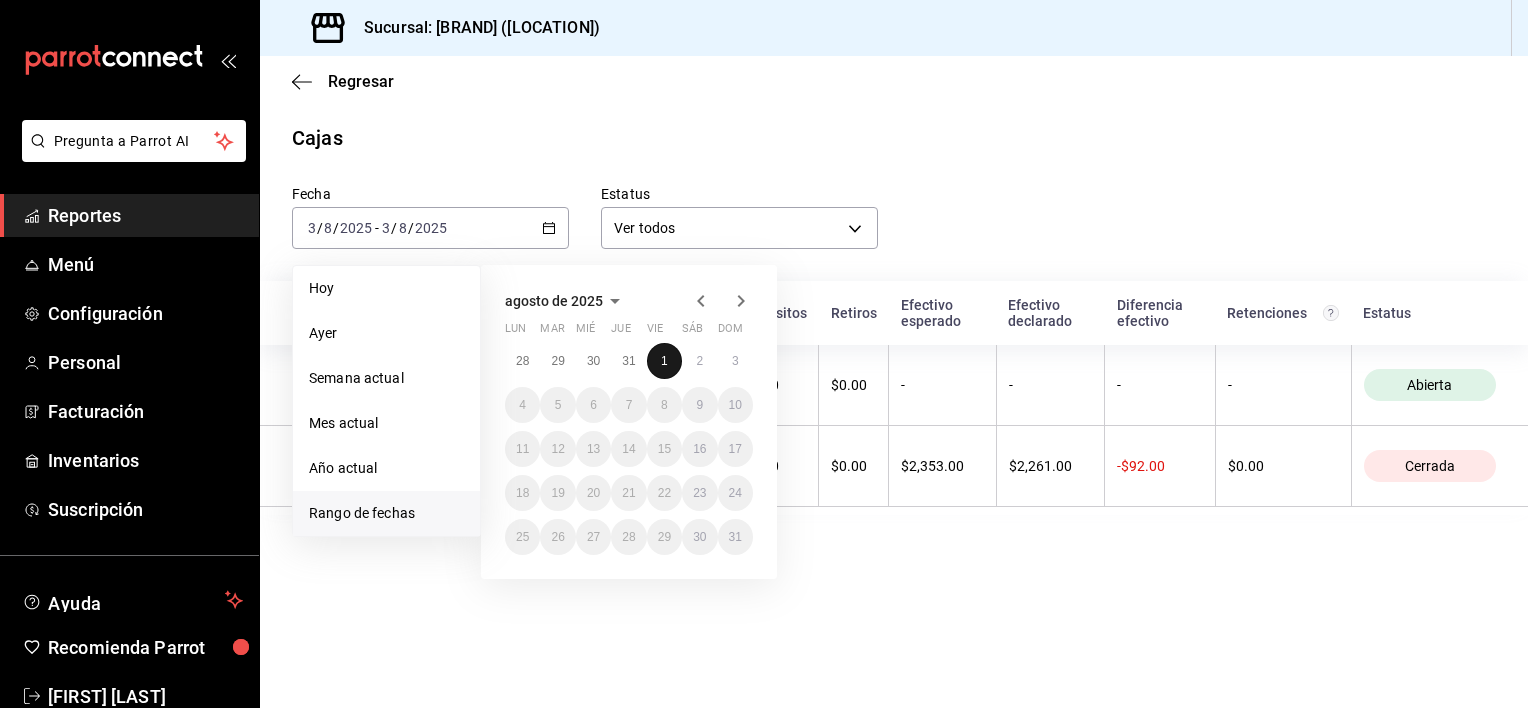 click on "1" at bounding box center [664, 361] 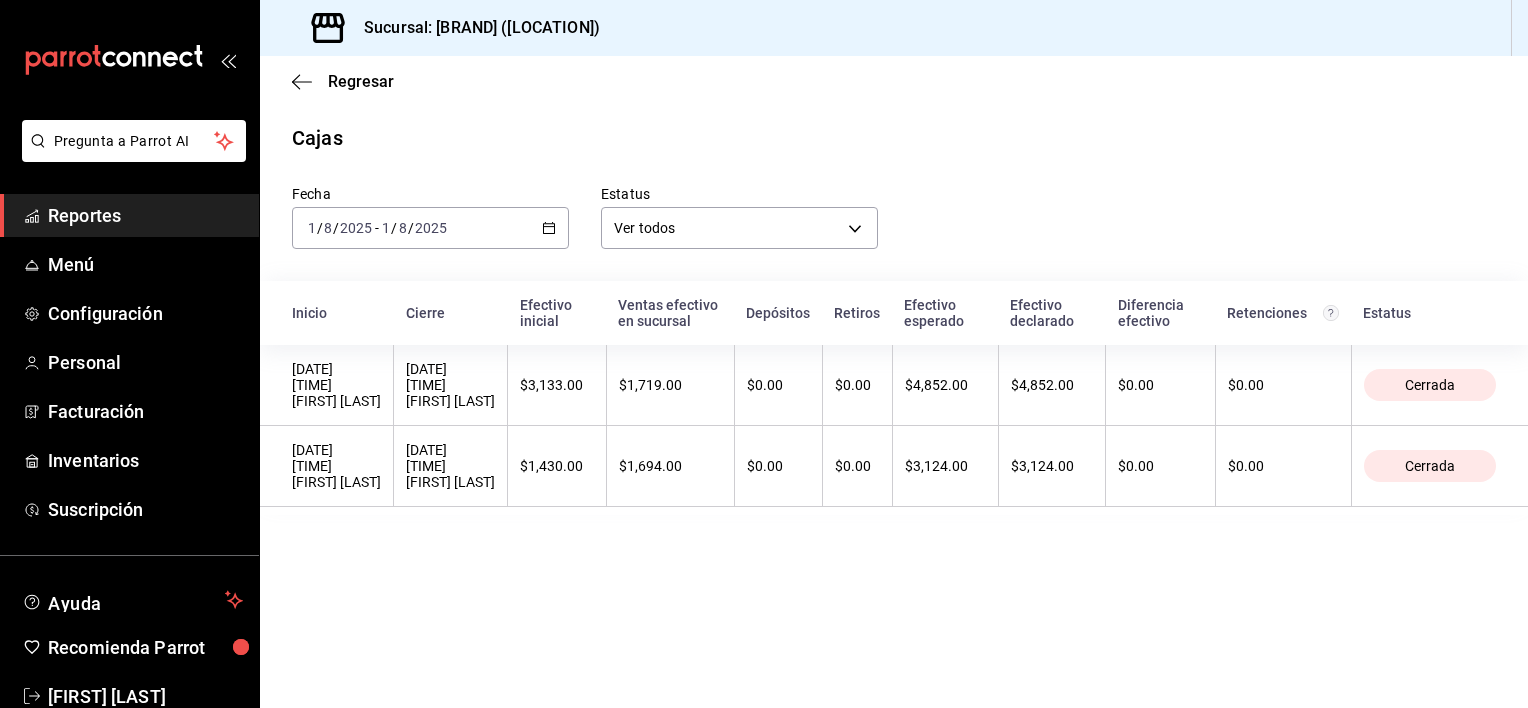 click 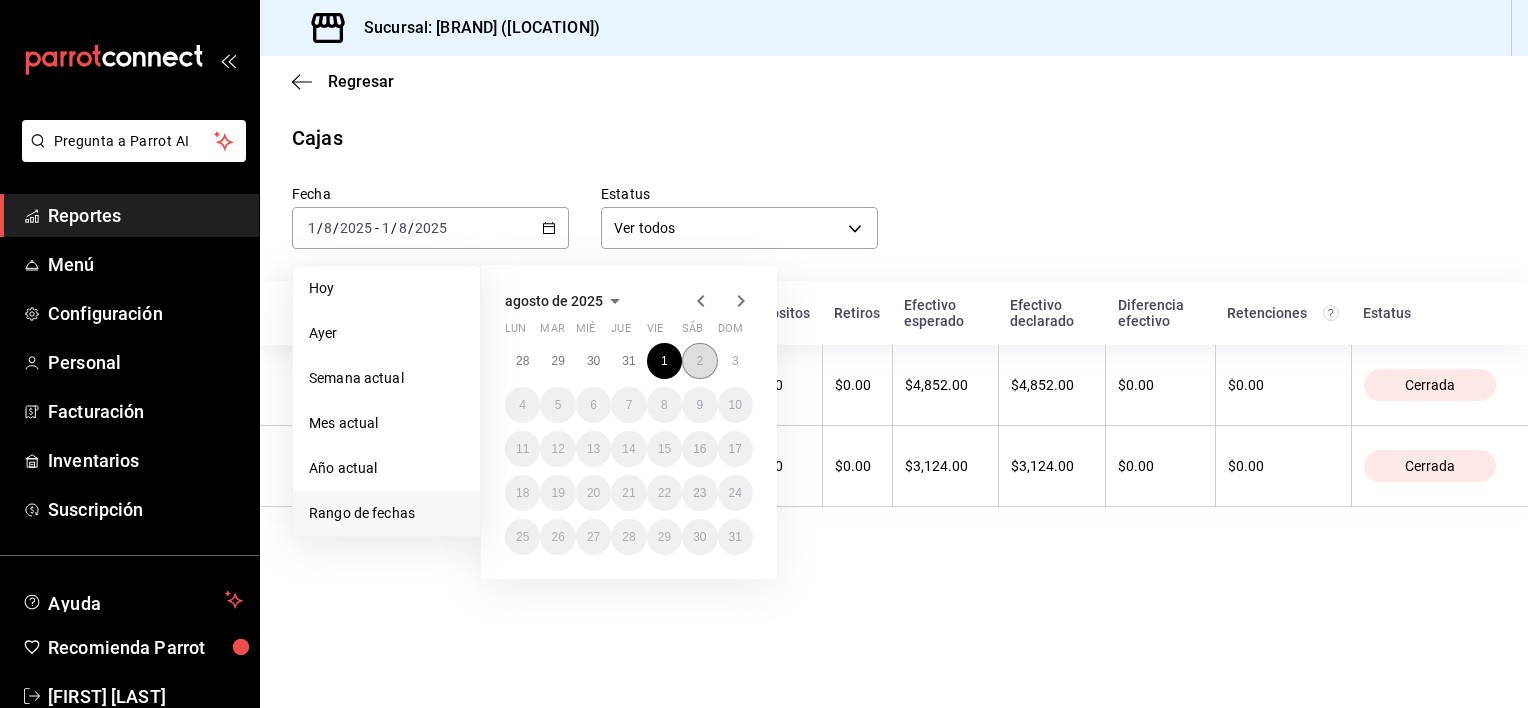 click on "2" at bounding box center (699, 361) 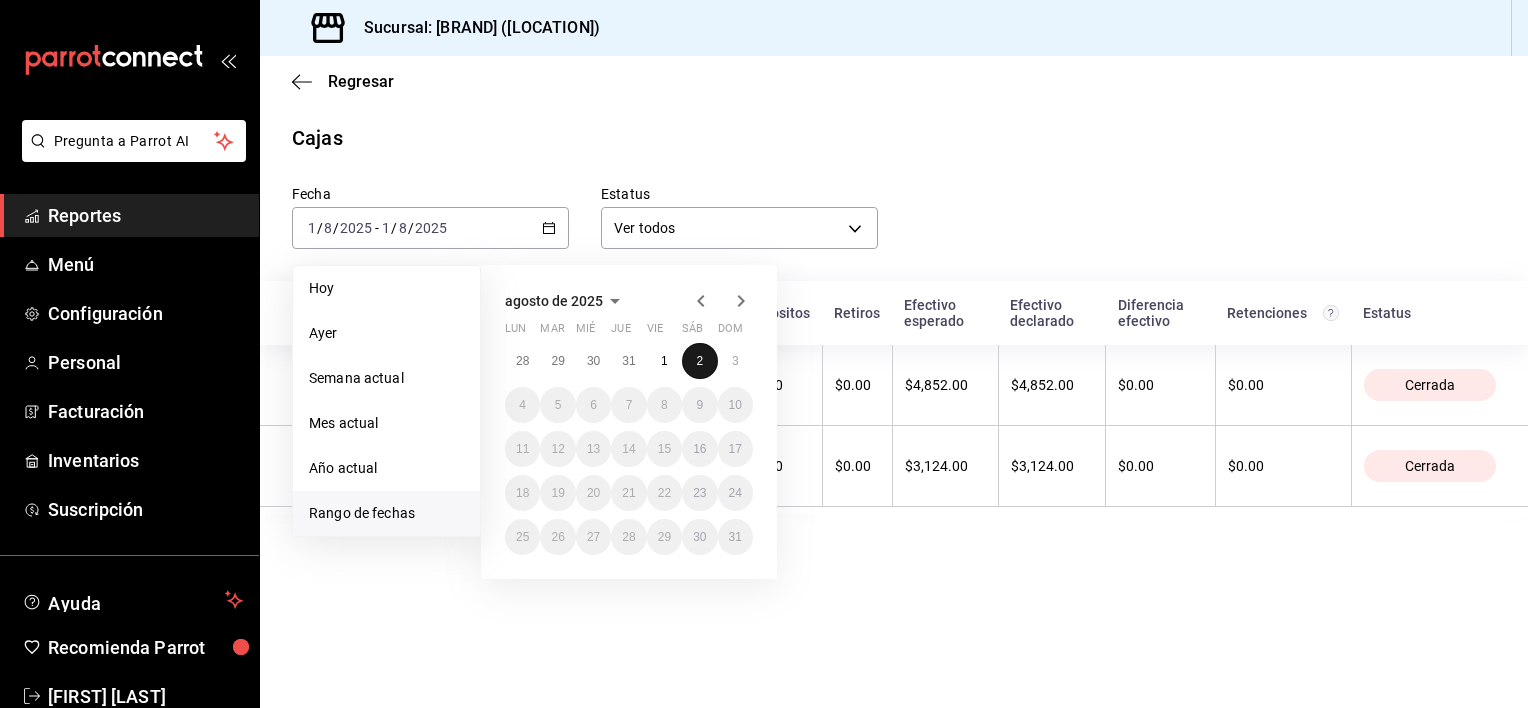 click on "2" at bounding box center [699, 361] 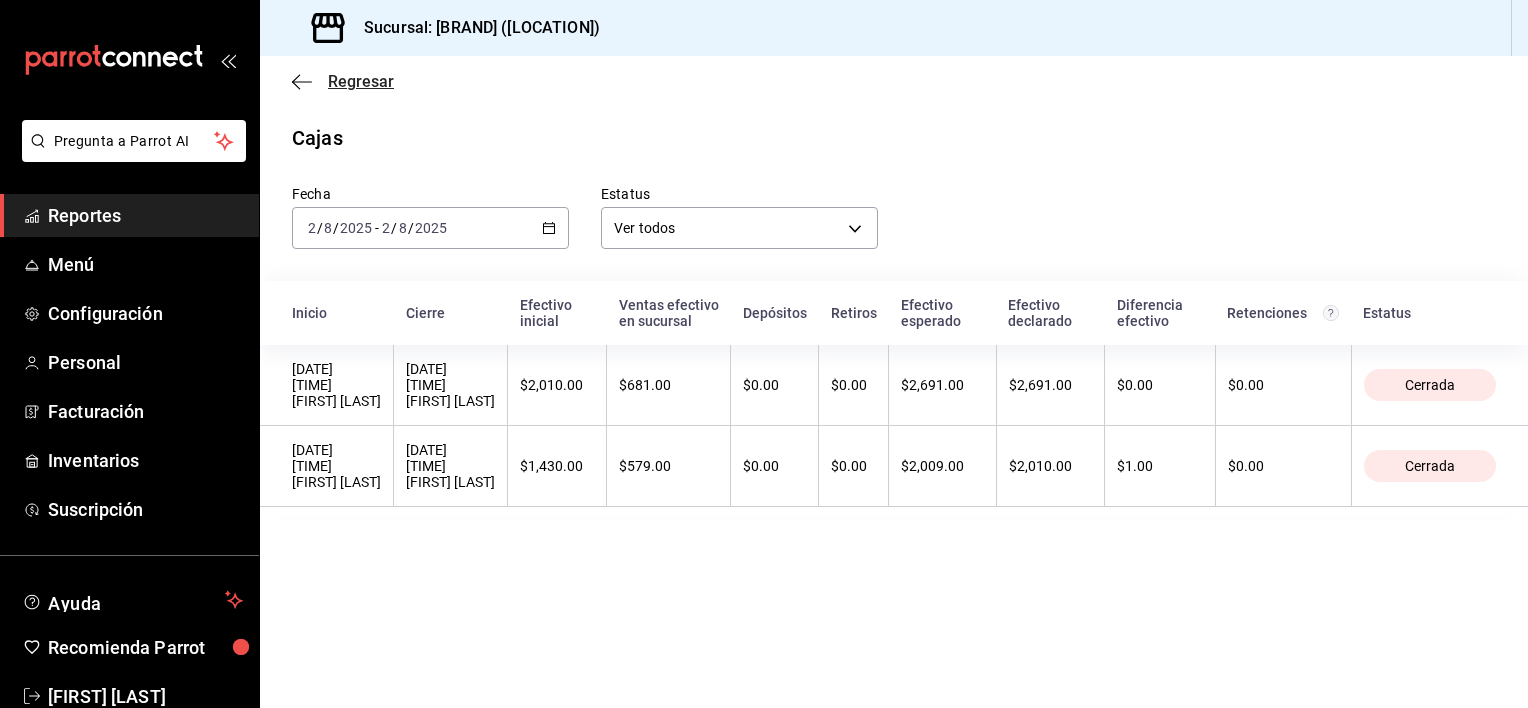 click 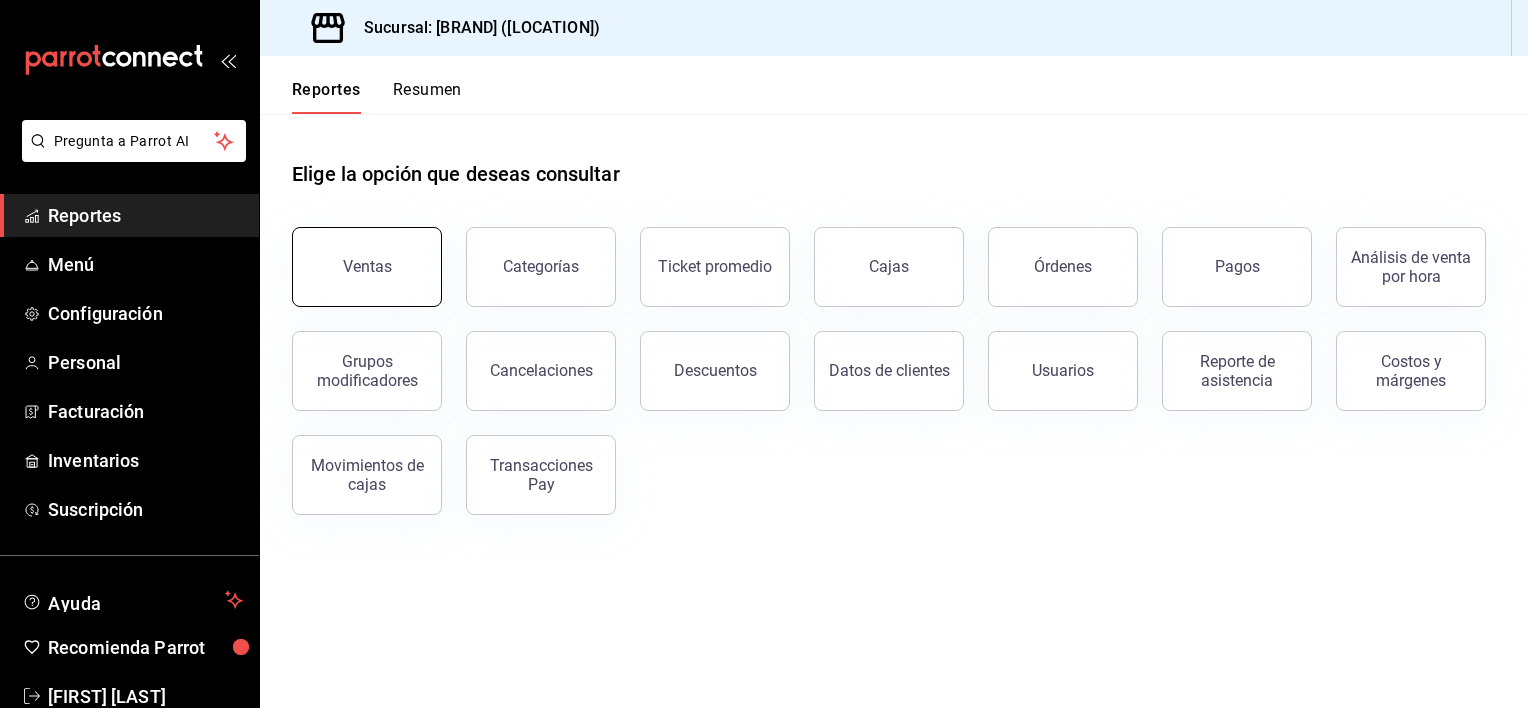 click on "Ventas" at bounding box center [367, 267] 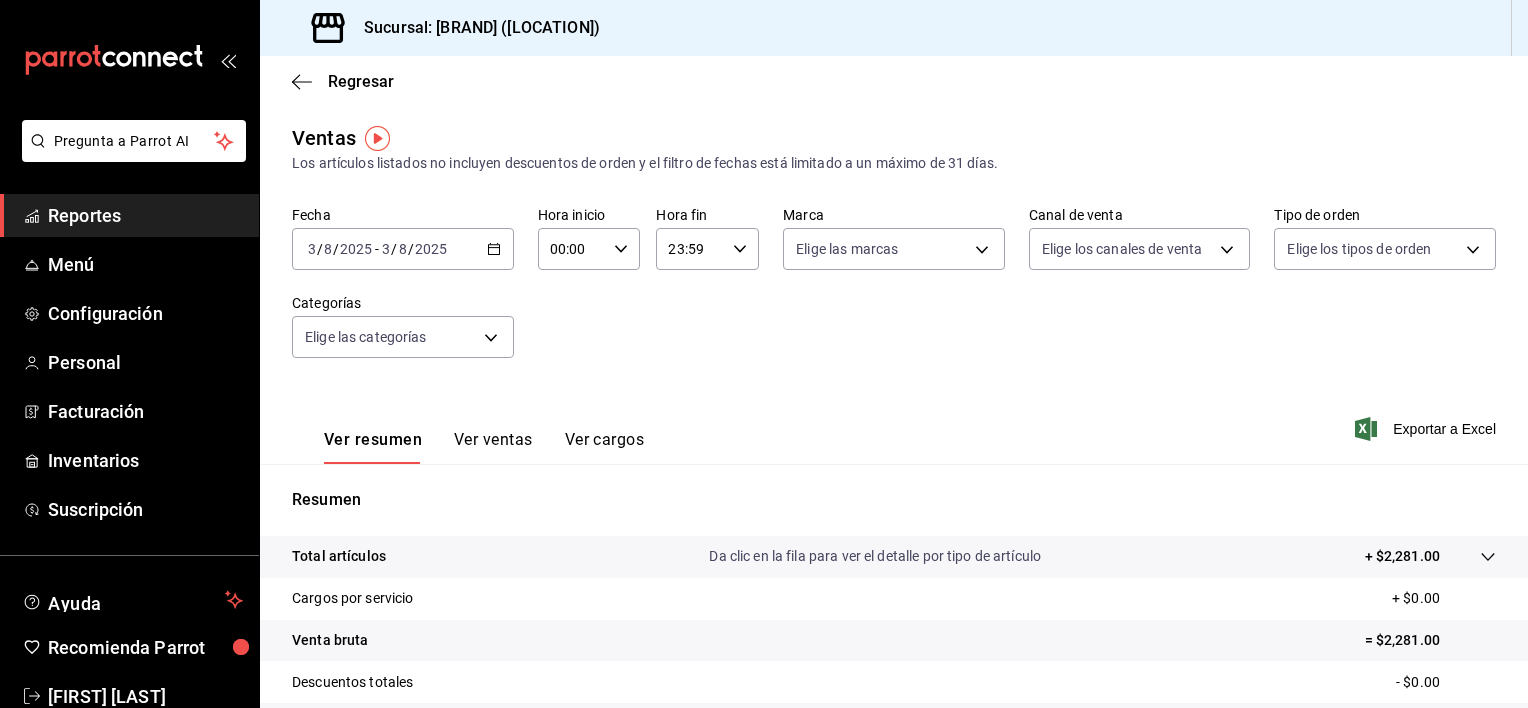 click on "2025-08-03 3 / 8 / 2025 - 2025-08-03 3 / 8 / 2025" at bounding box center [403, 249] 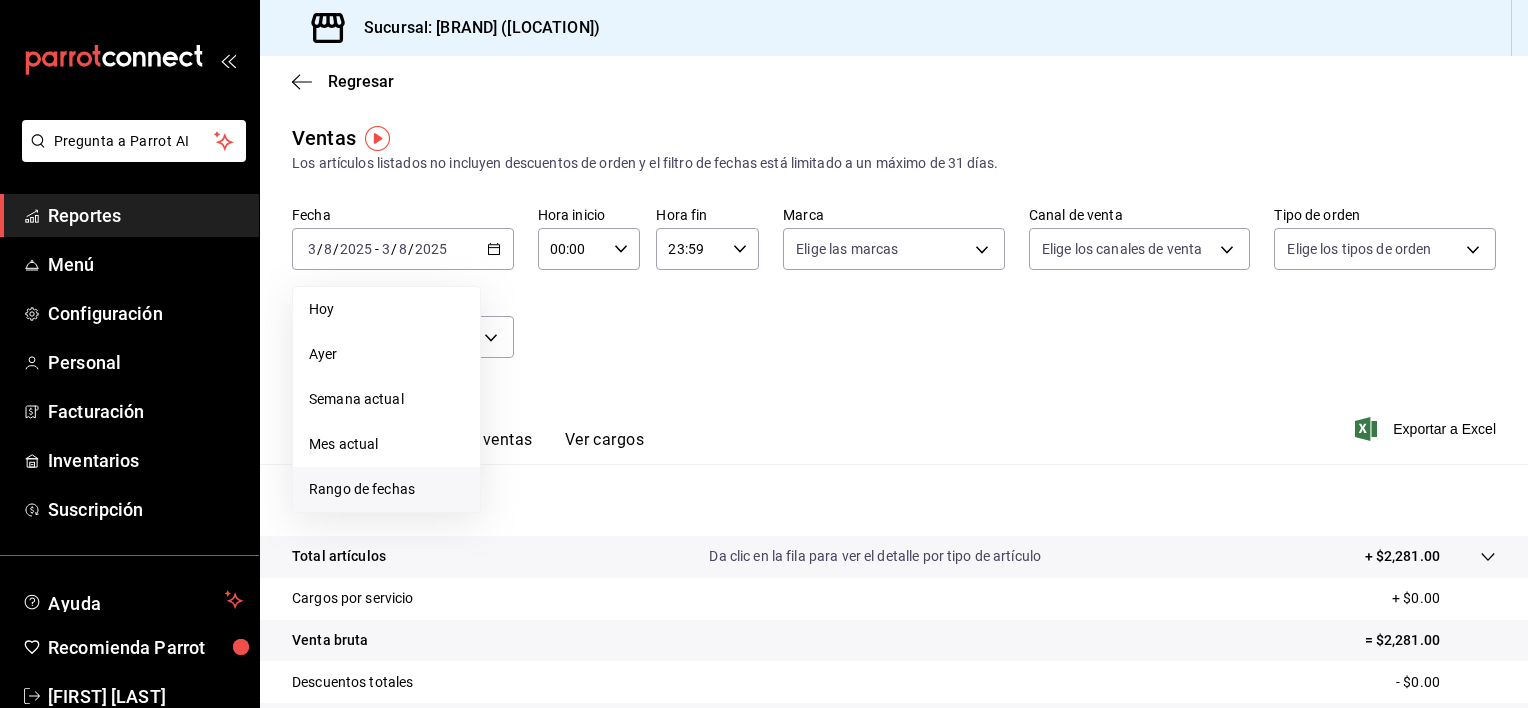 click on "Rango de fechas" at bounding box center (386, 489) 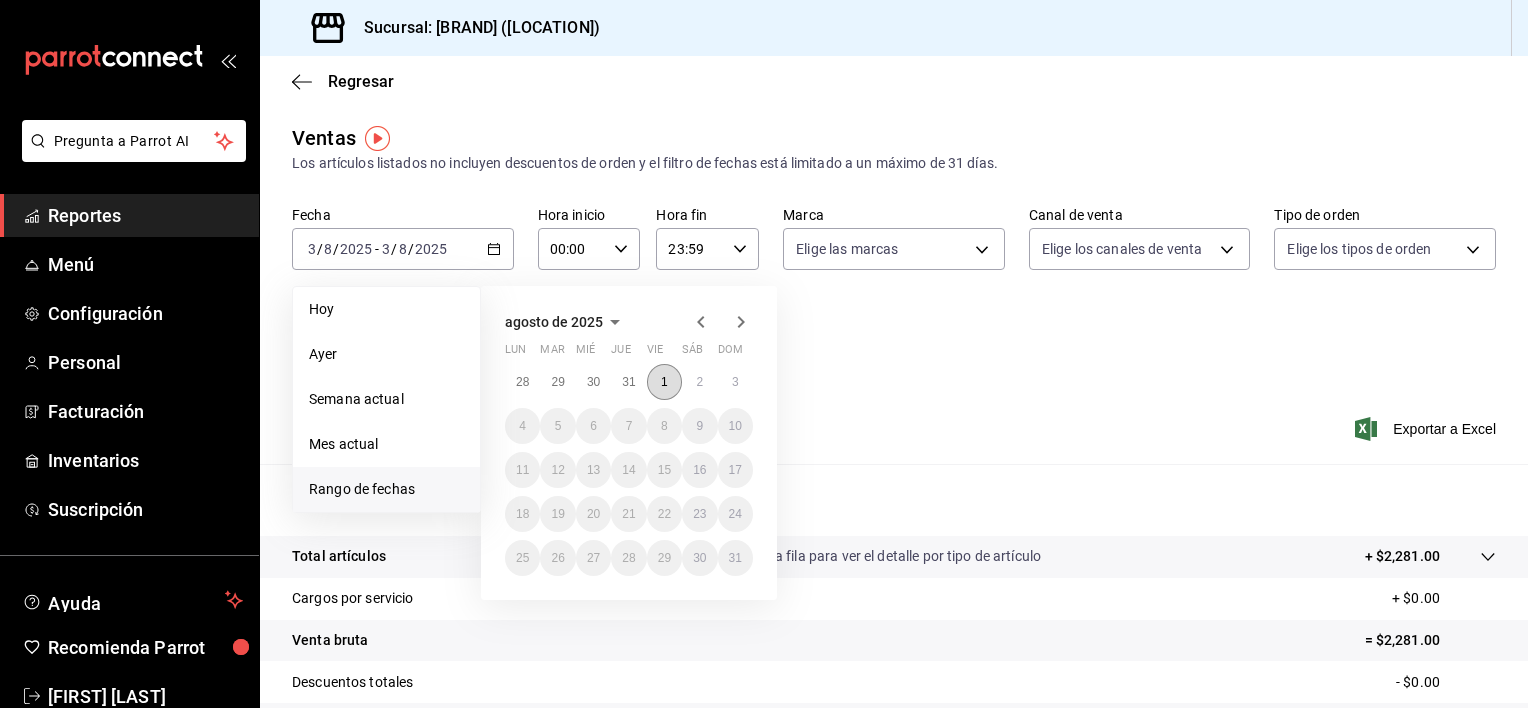 click on "1" at bounding box center [664, 382] 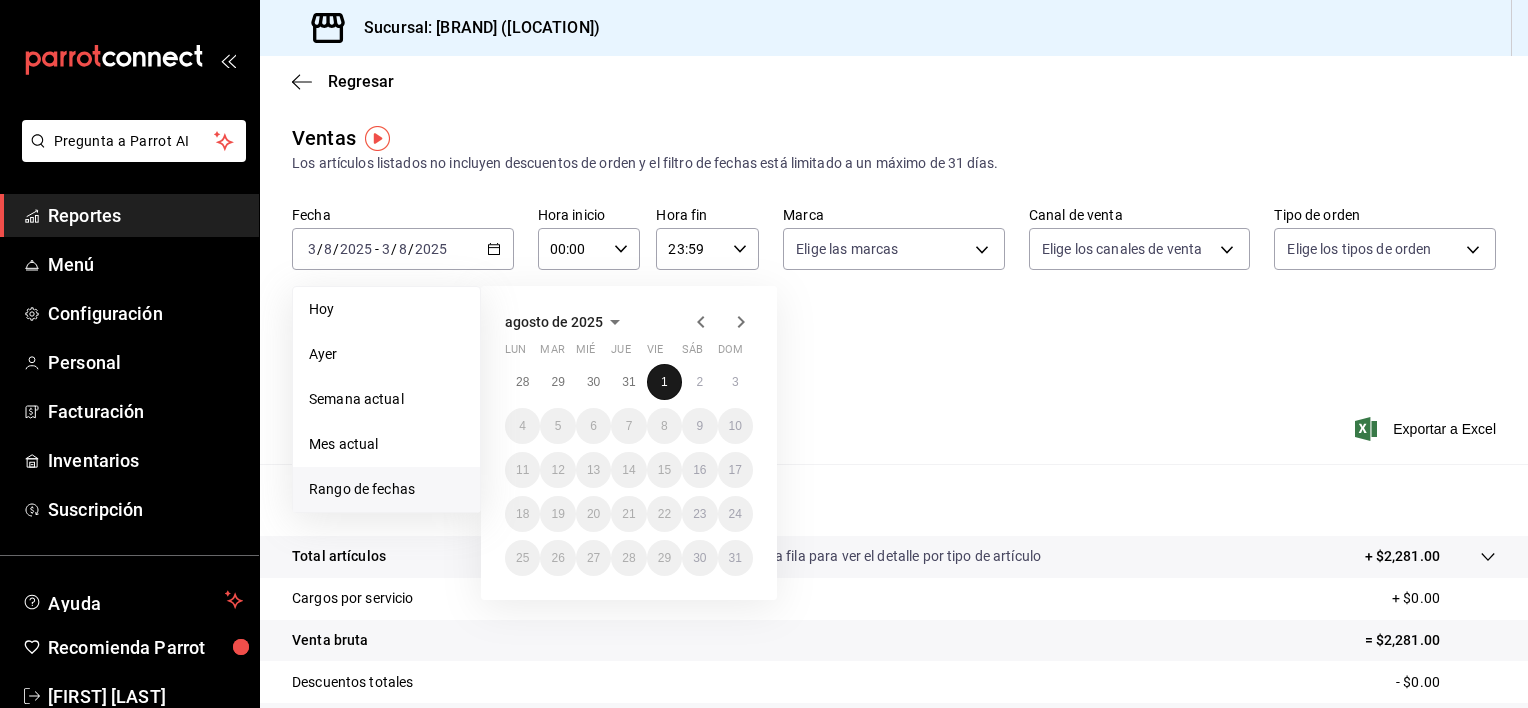click on "1" at bounding box center (664, 382) 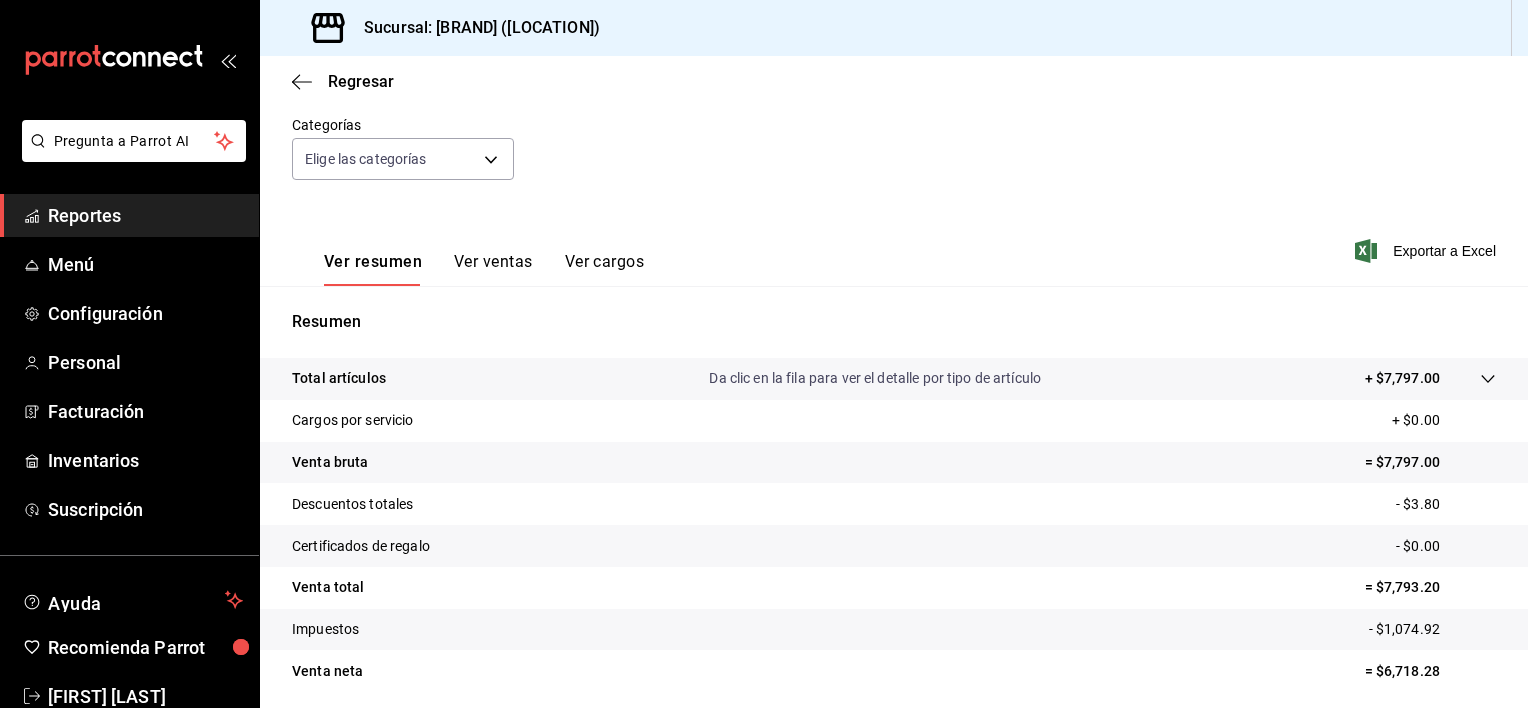 scroll, scrollTop: 250, scrollLeft: 0, axis: vertical 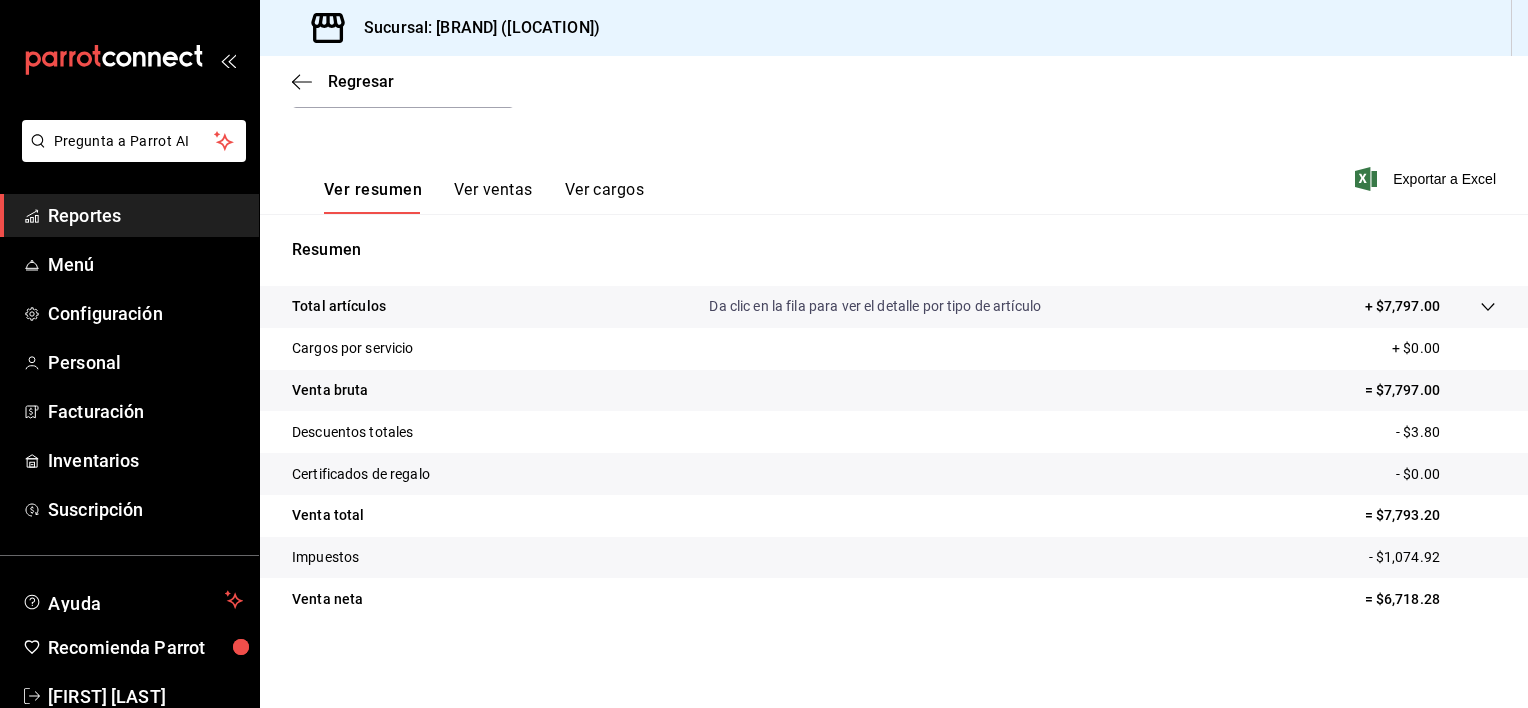 click on "Ver ventas" at bounding box center [493, 197] 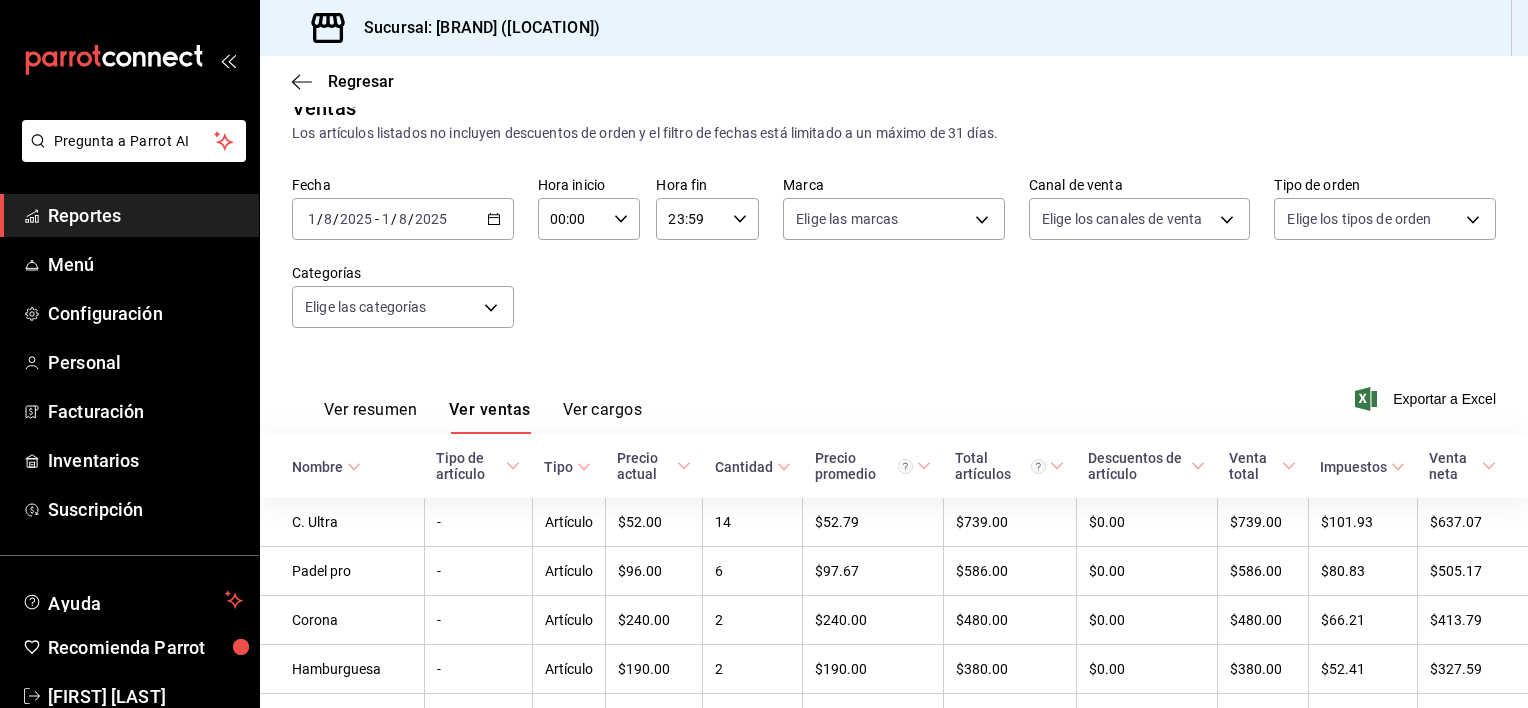 scroll, scrollTop: 250, scrollLeft: 0, axis: vertical 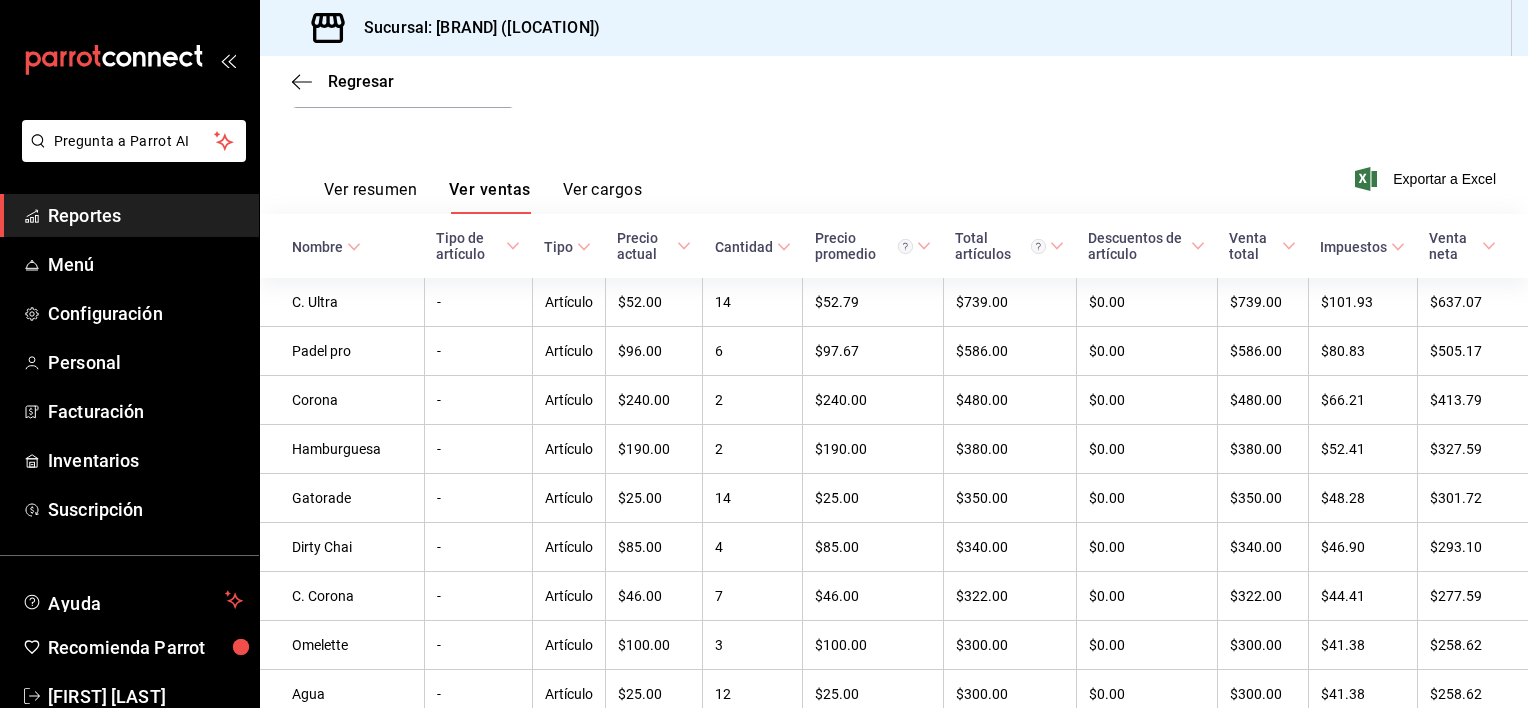 click on "Ver cargos" at bounding box center [603, 197] 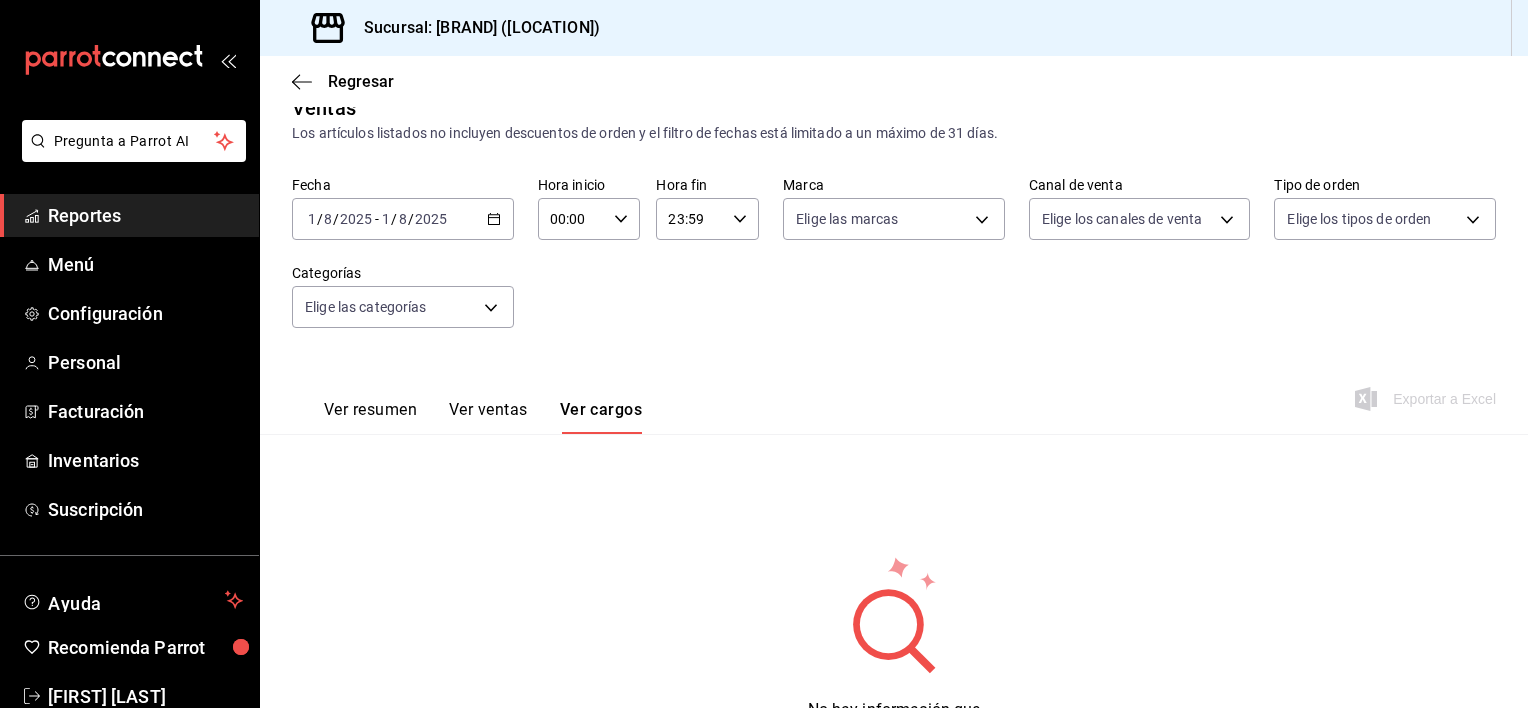 scroll, scrollTop: 131, scrollLeft: 0, axis: vertical 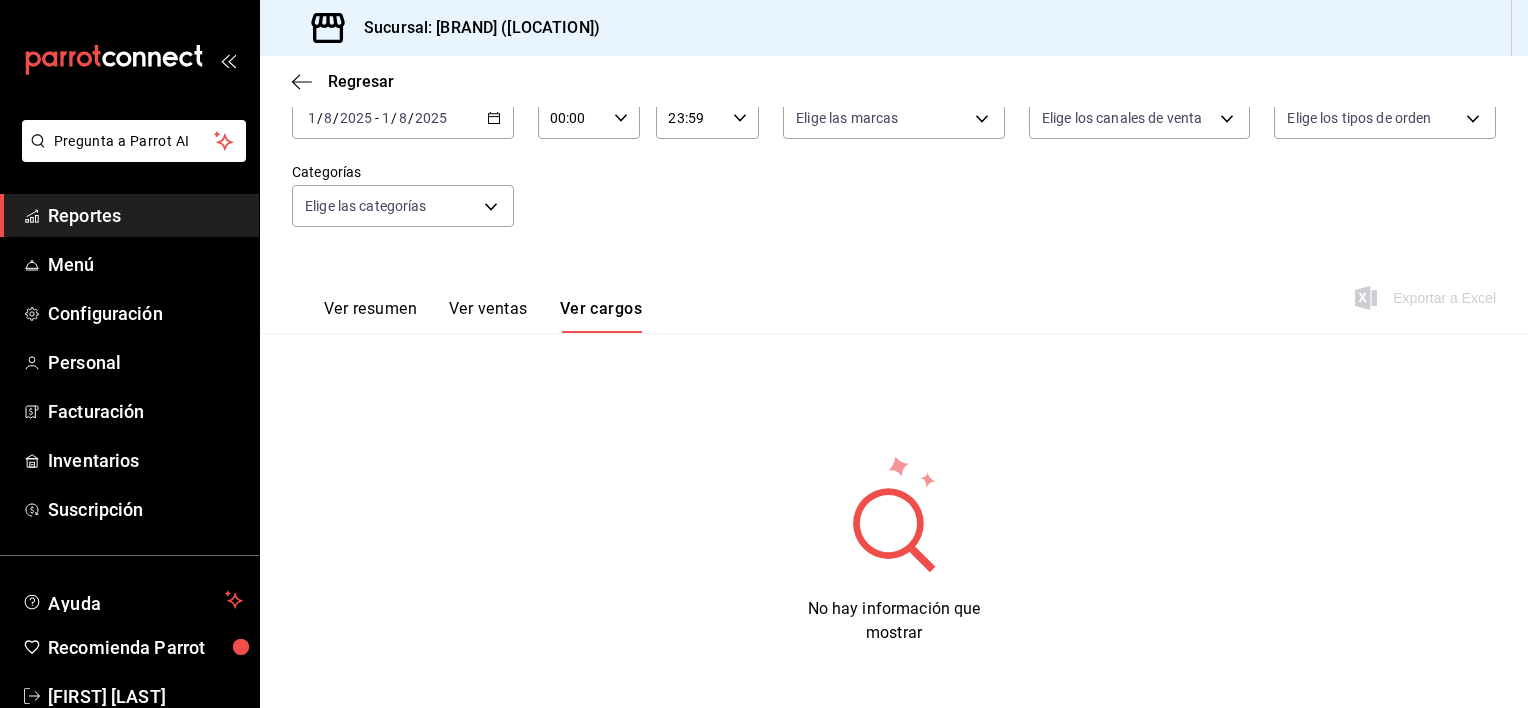 click on "Ver resumen" at bounding box center (370, 316) 